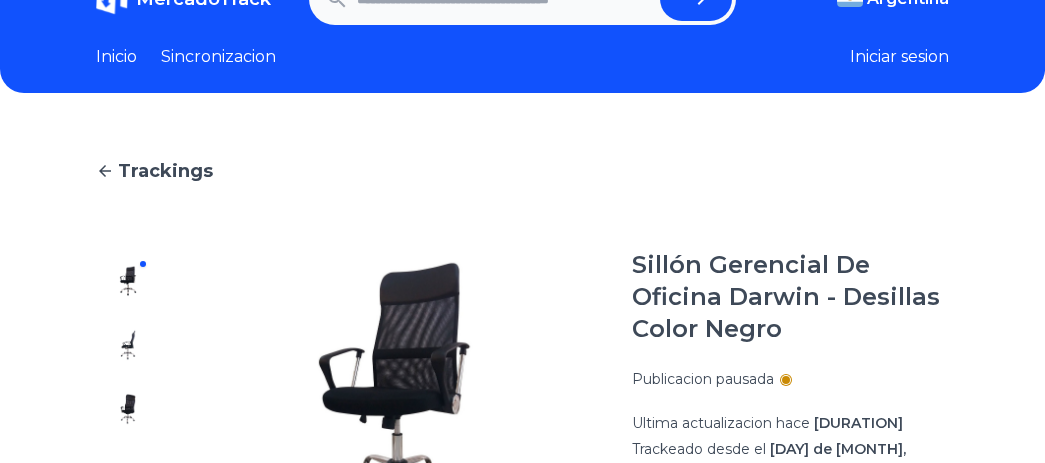 scroll, scrollTop: 0, scrollLeft: 0, axis: both 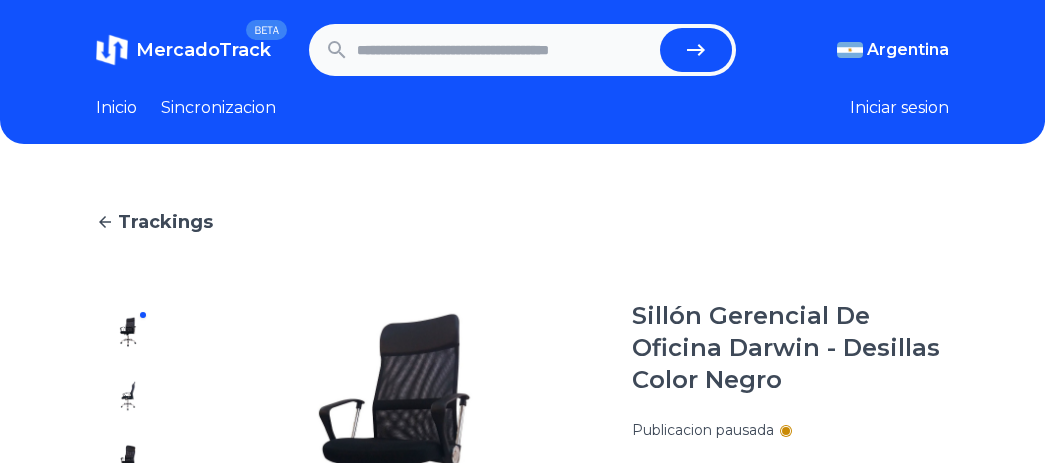click at bounding box center [504, 50] 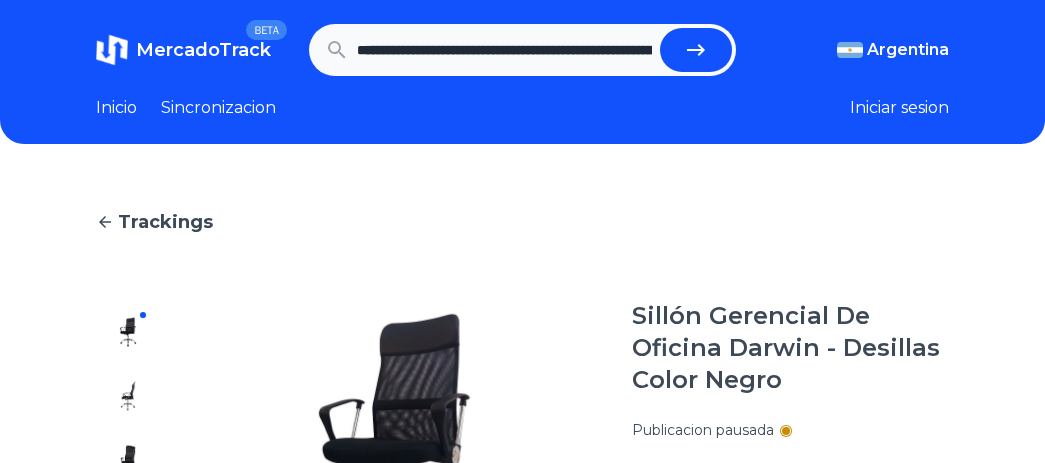 scroll, scrollTop: 0, scrollLeft: 3054, axis: horizontal 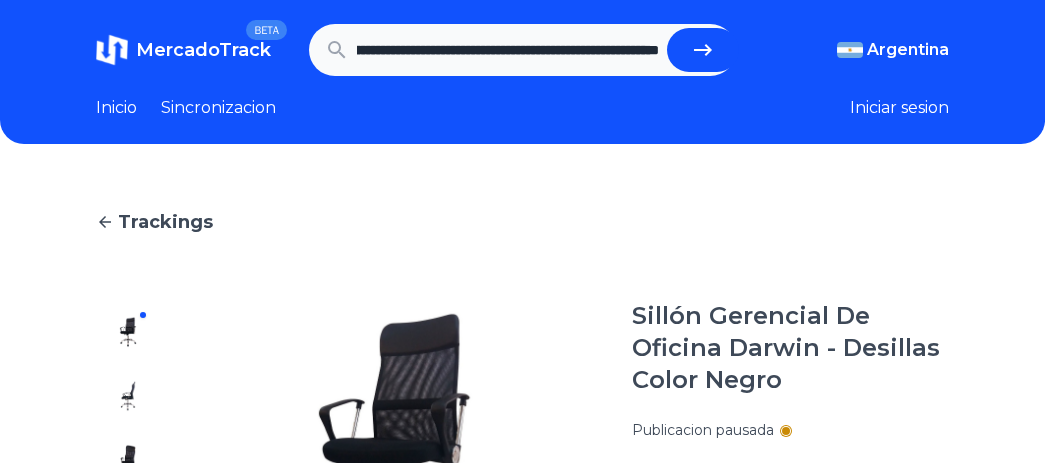 click at bounding box center [703, 50] 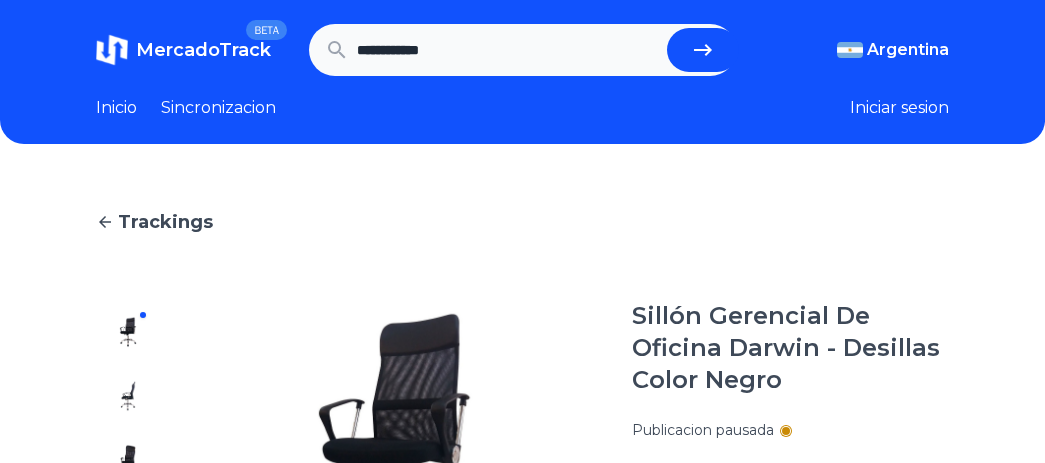 scroll, scrollTop: 0, scrollLeft: 0, axis: both 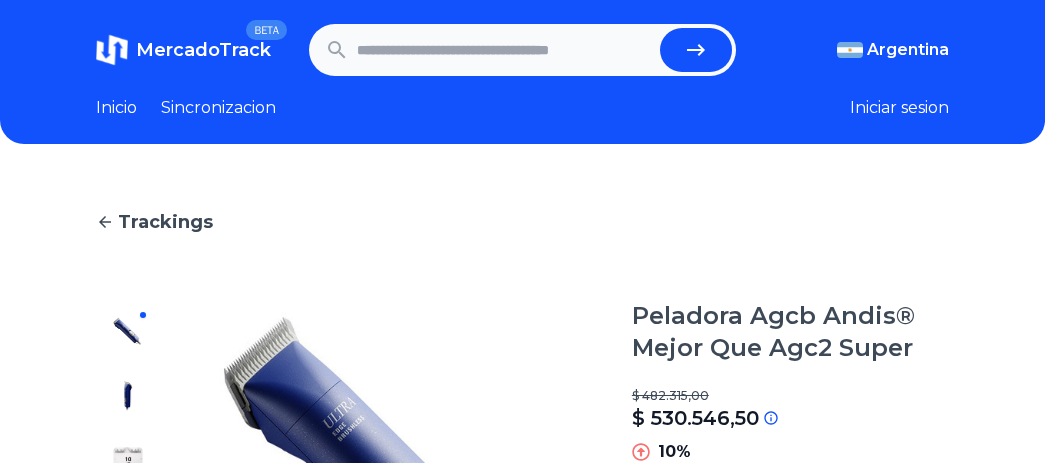 click at bounding box center (504, 50) 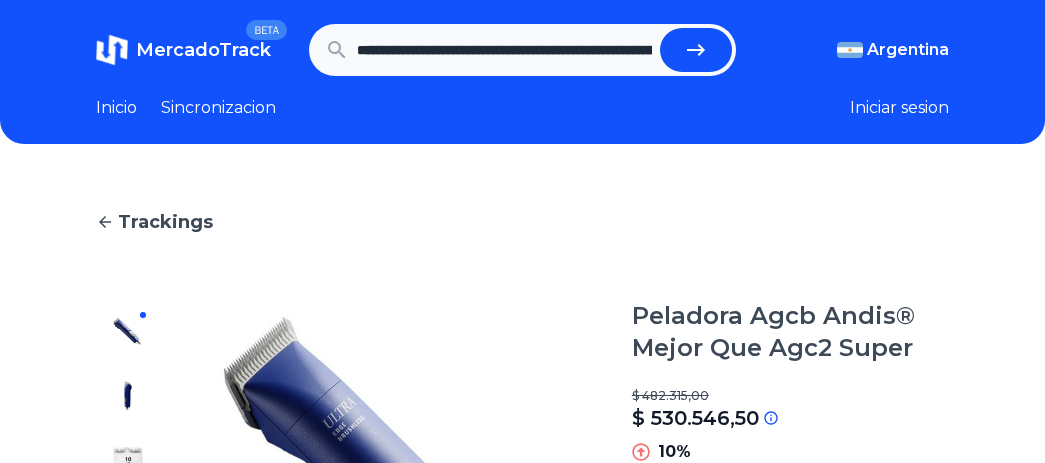 scroll, scrollTop: 0, scrollLeft: 1892, axis: horizontal 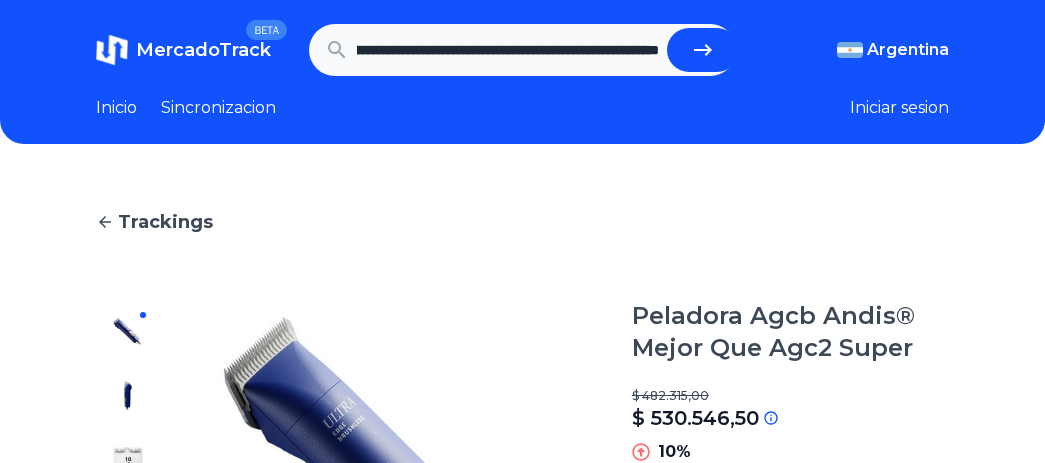 click at bounding box center [703, 50] 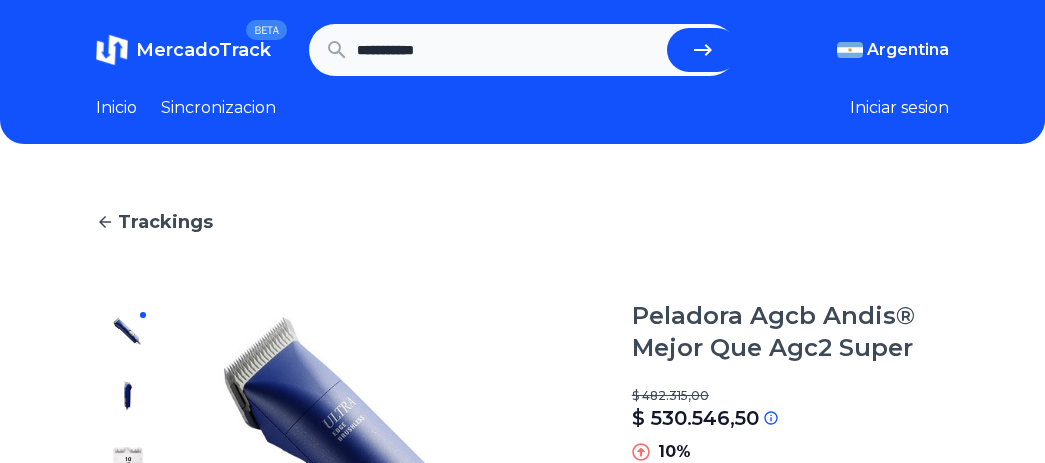 scroll, scrollTop: 0, scrollLeft: 0, axis: both 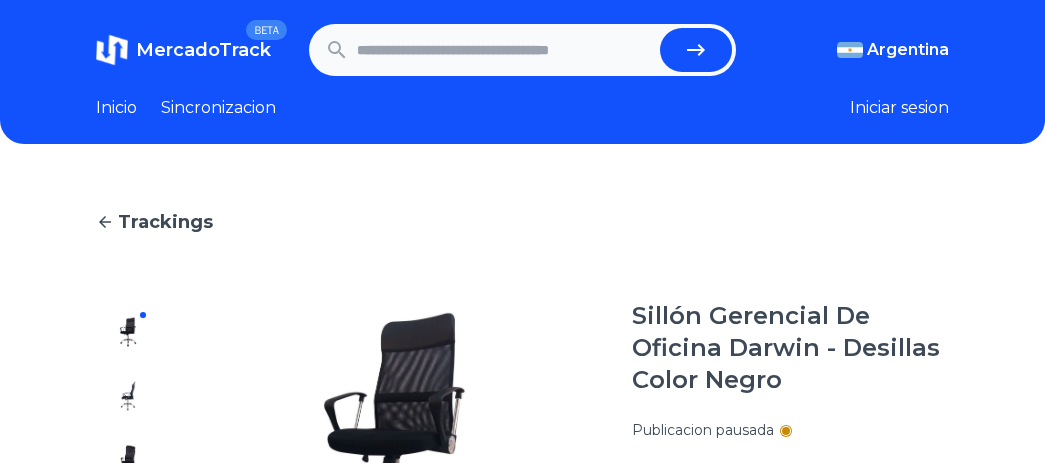click at bounding box center [504, 50] 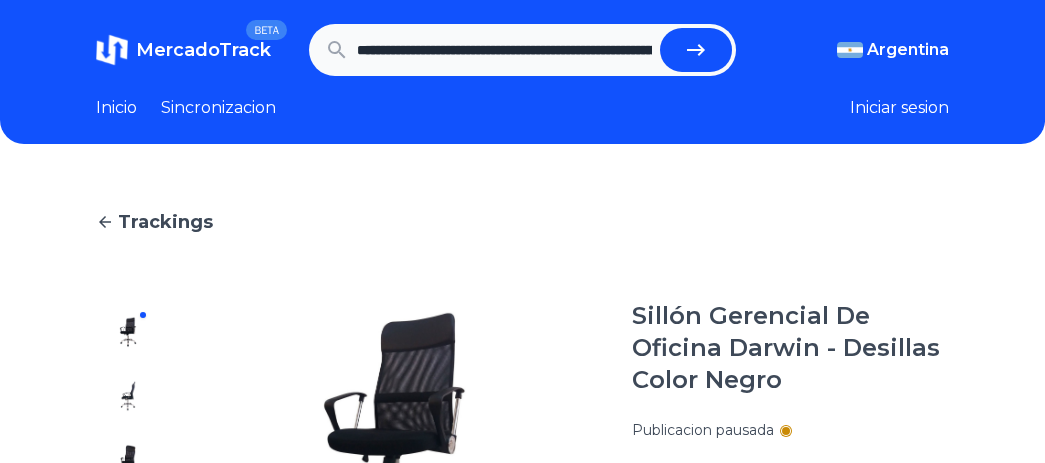 scroll, scrollTop: 0, scrollLeft: 2086, axis: horizontal 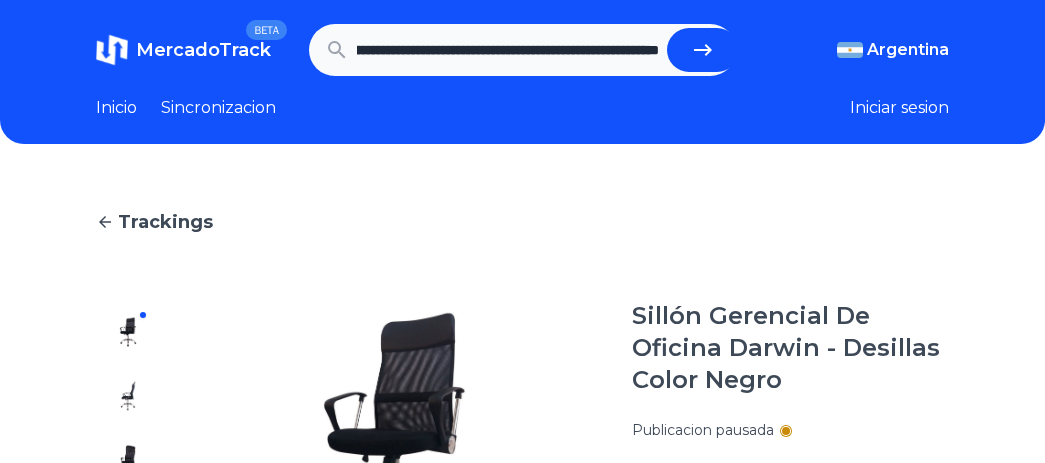 click at bounding box center [703, 50] 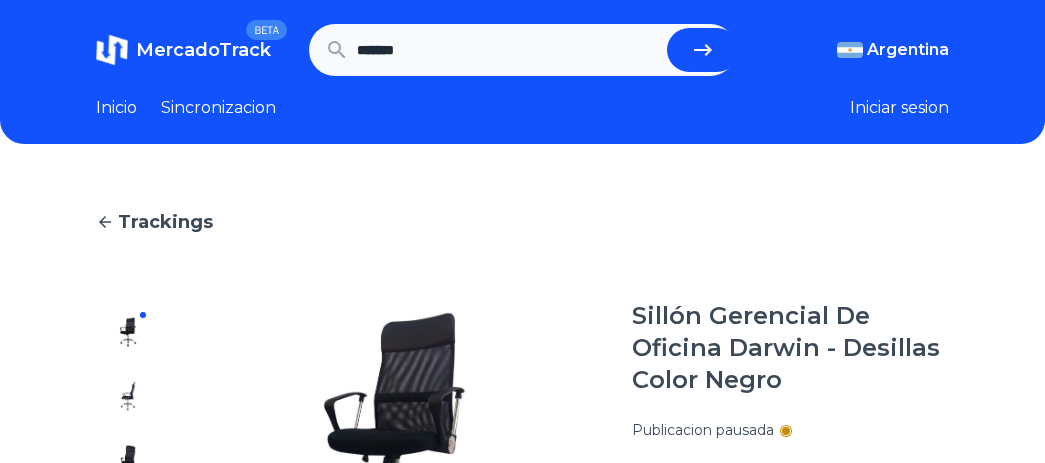 scroll, scrollTop: 0, scrollLeft: 0, axis: both 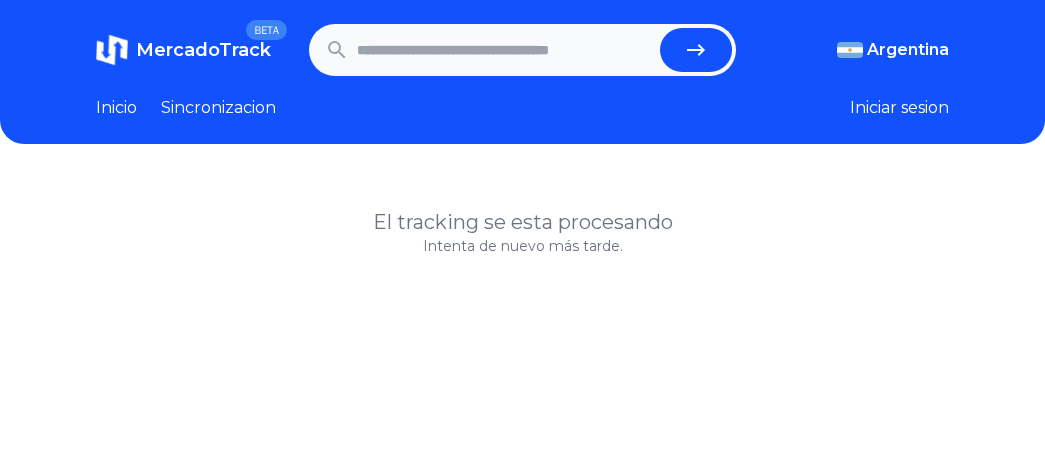click on "Intenta de nuevo más tarde." at bounding box center [522, 246] 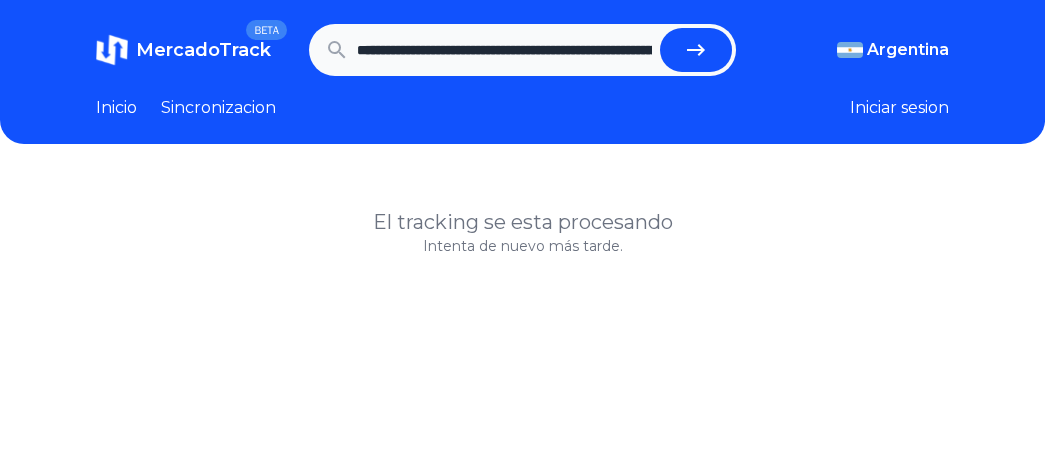scroll, scrollTop: 0, scrollLeft: 2086, axis: horizontal 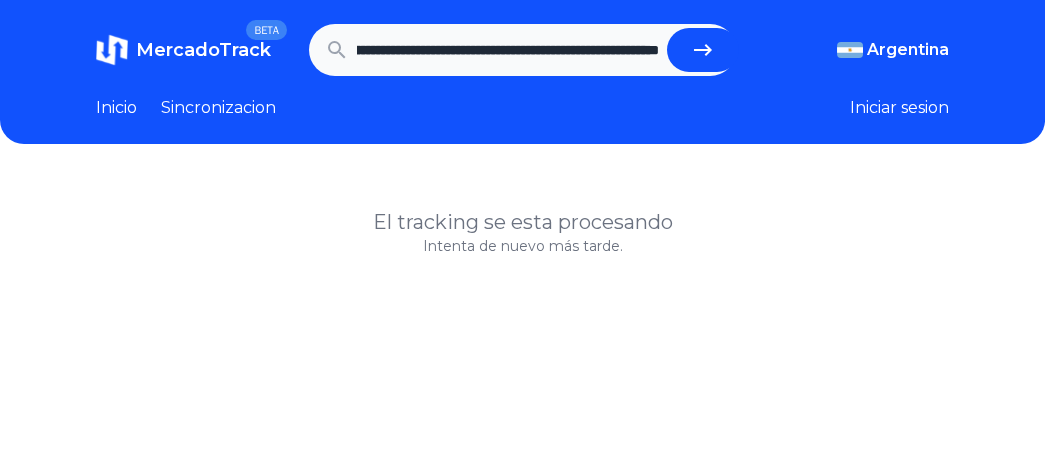 click at bounding box center (703, 50) 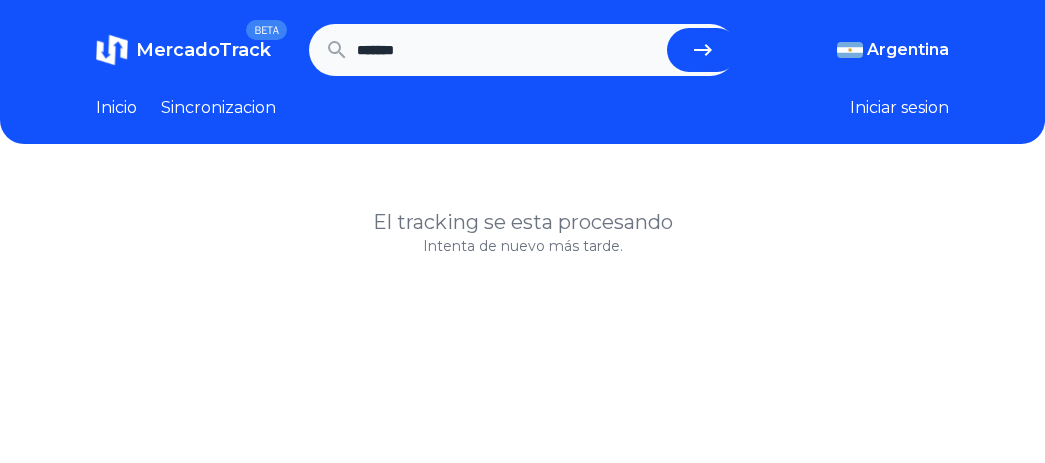 scroll, scrollTop: 0, scrollLeft: 0, axis: both 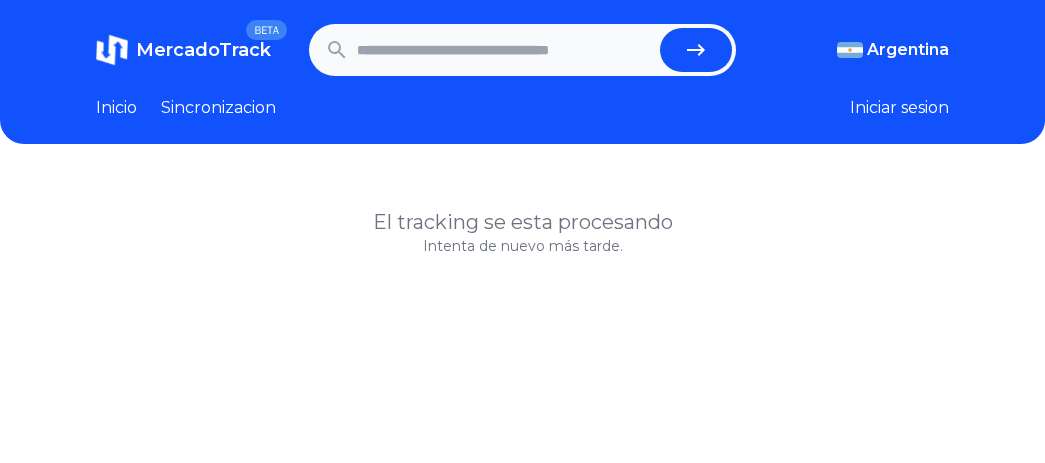 click at bounding box center [504, 50] 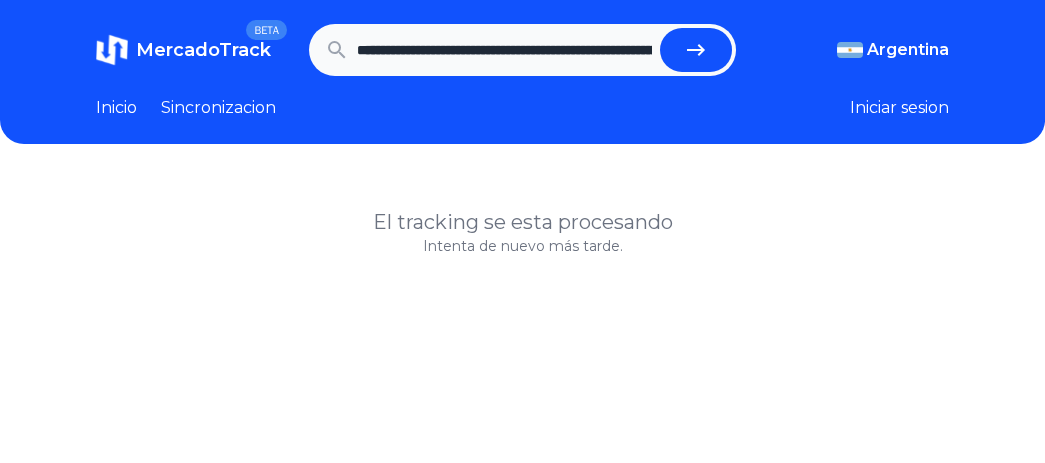 scroll, scrollTop: 0, scrollLeft: 2086, axis: horizontal 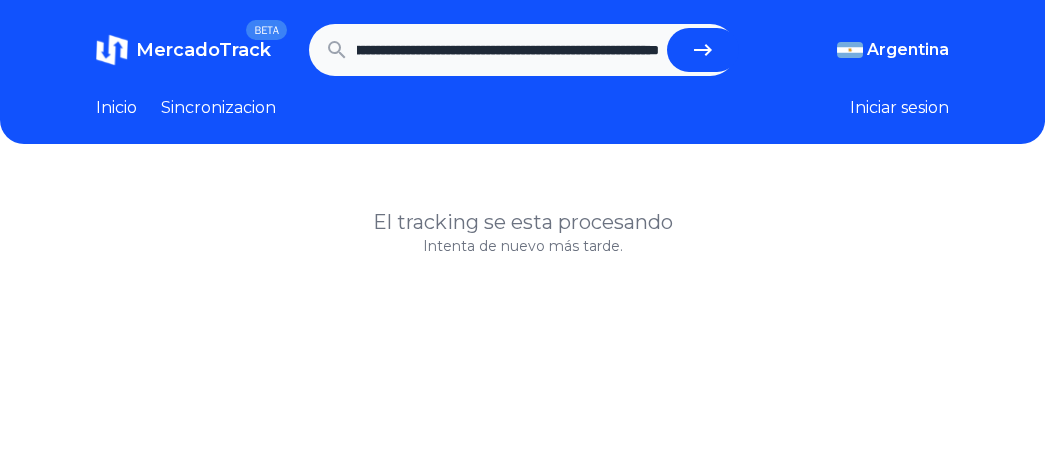 click at bounding box center (703, 50) 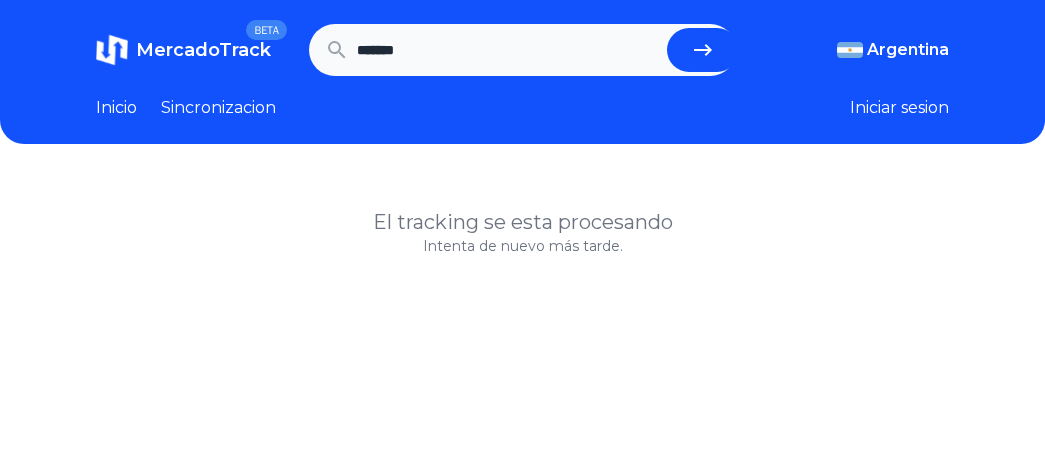scroll, scrollTop: 0, scrollLeft: 0, axis: both 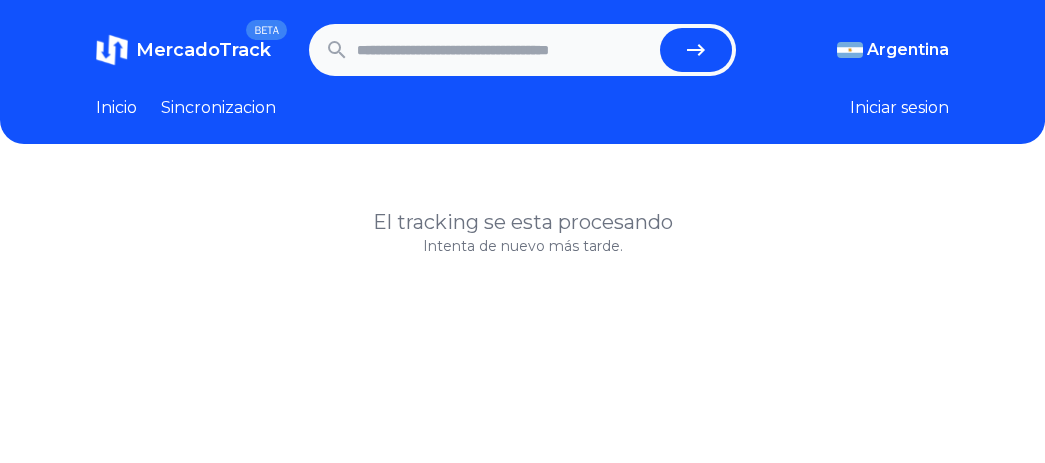 click at bounding box center [504, 50] 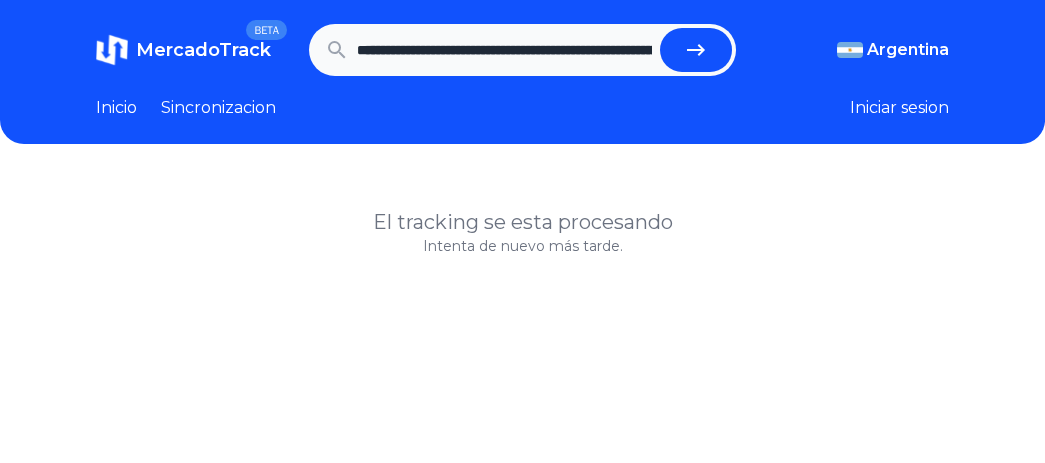 scroll, scrollTop: 0, scrollLeft: 2086, axis: horizontal 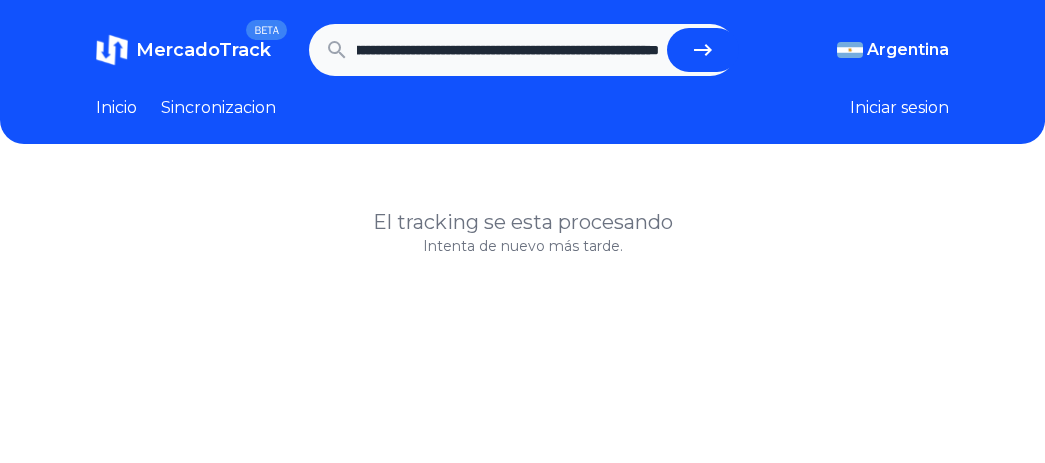 click at bounding box center (703, 50) 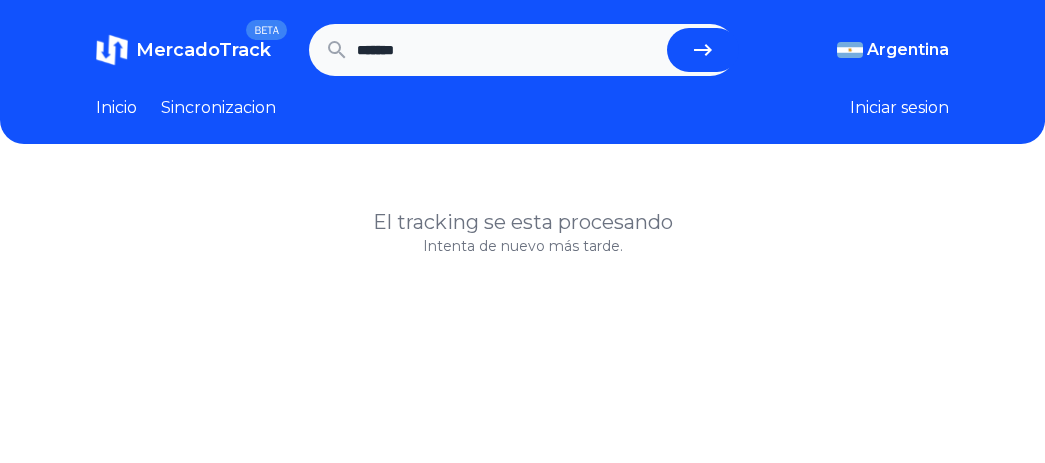 scroll, scrollTop: 0, scrollLeft: 0, axis: both 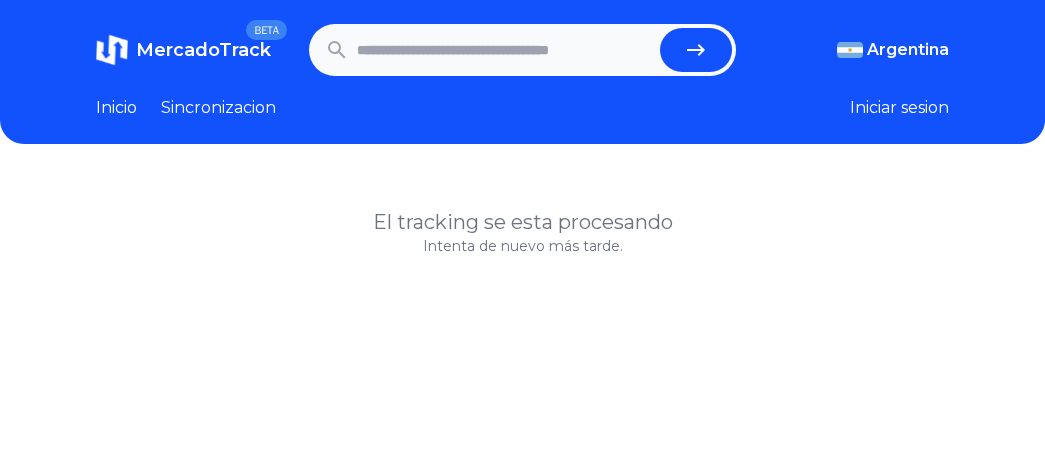 click at bounding box center (504, 50) 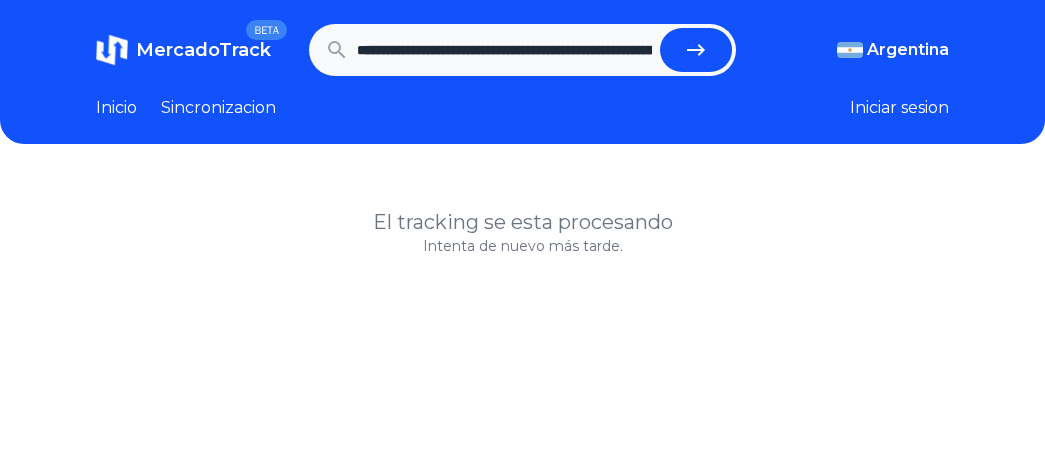 scroll, scrollTop: 0, scrollLeft: 1296, axis: horizontal 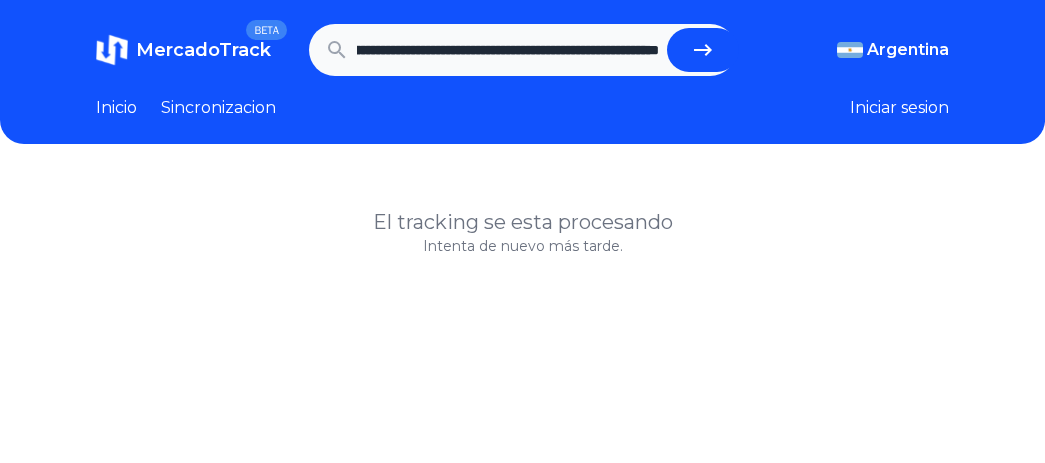 click at bounding box center (703, 50) 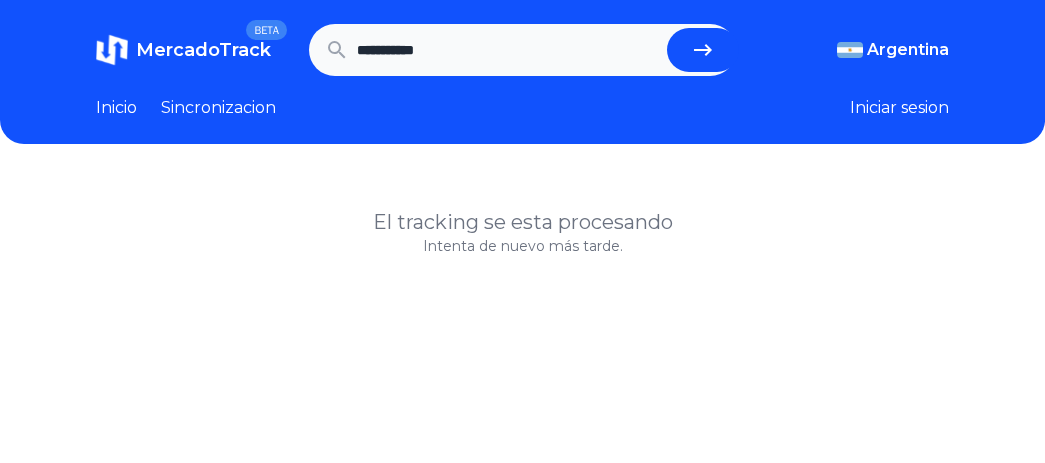 scroll, scrollTop: 0, scrollLeft: 0, axis: both 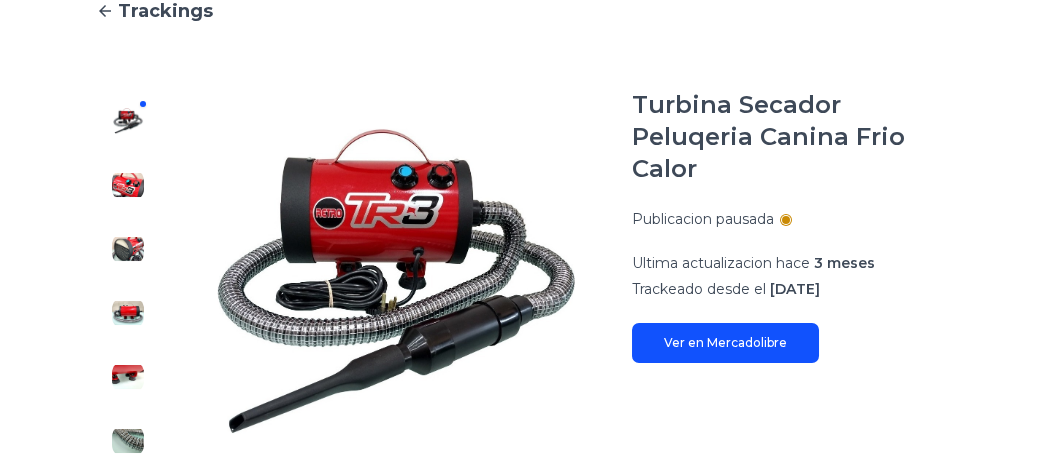 click at bounding box center [128, 185] 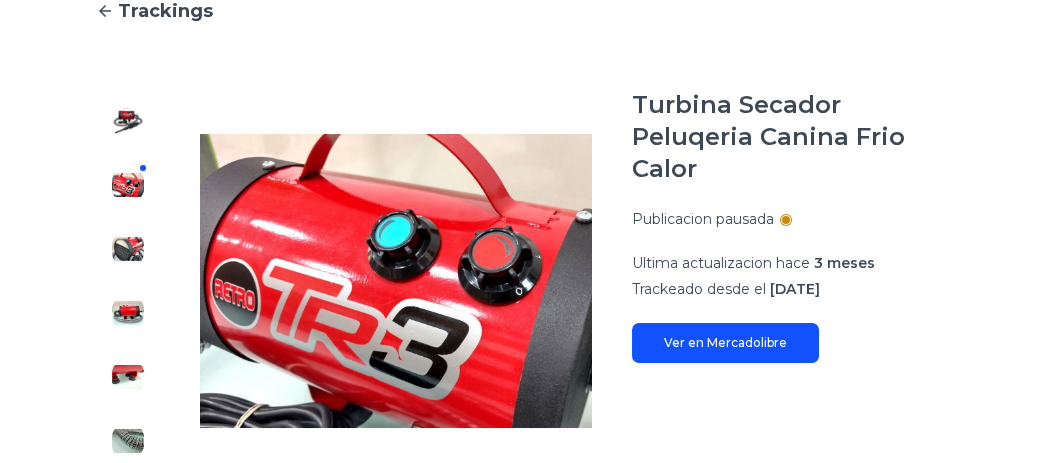 click at bounding box center [128, 281] 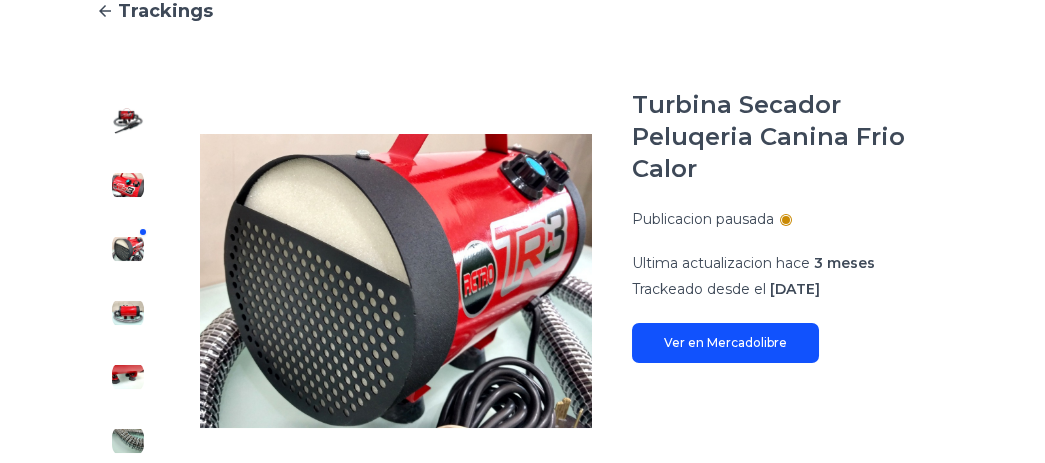 click at bounding box center [128, 281] 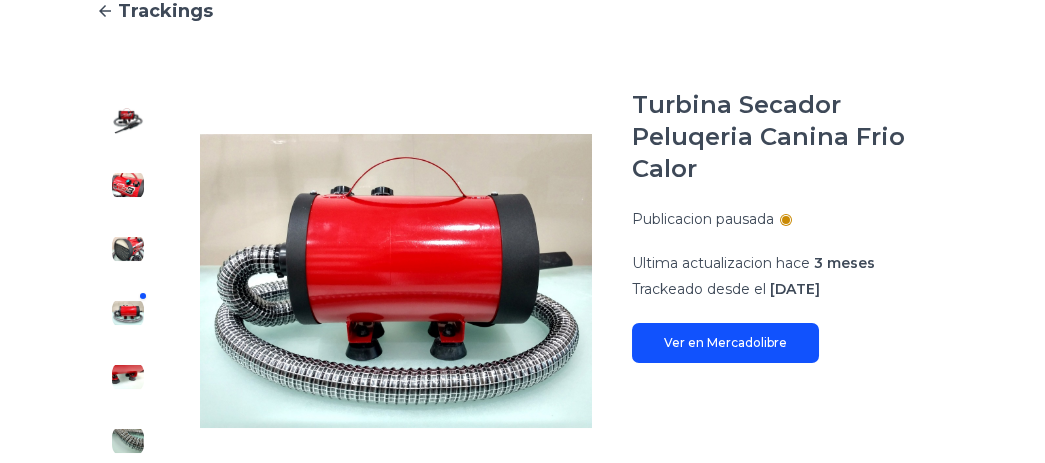 click at bounding box center [128, 377] 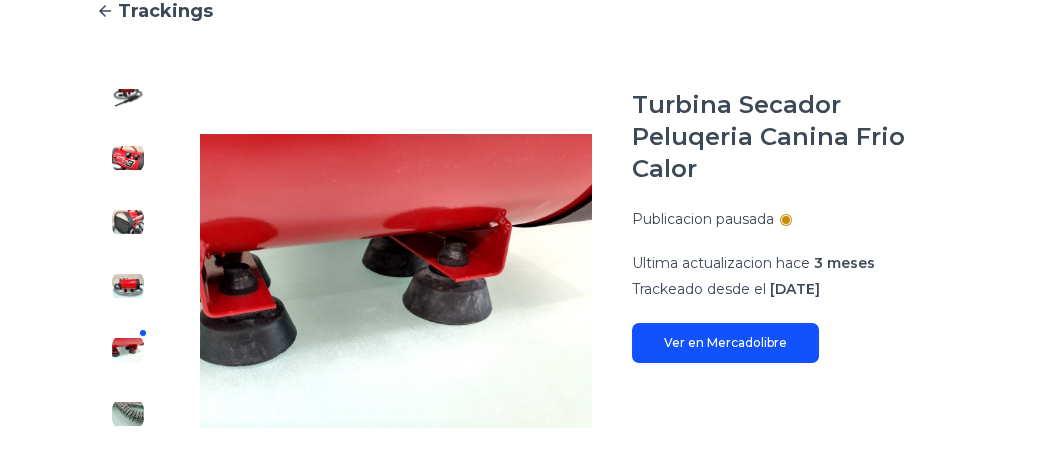 scroll, scrollTop: 64, scrollLeft: 0, axis: vertical 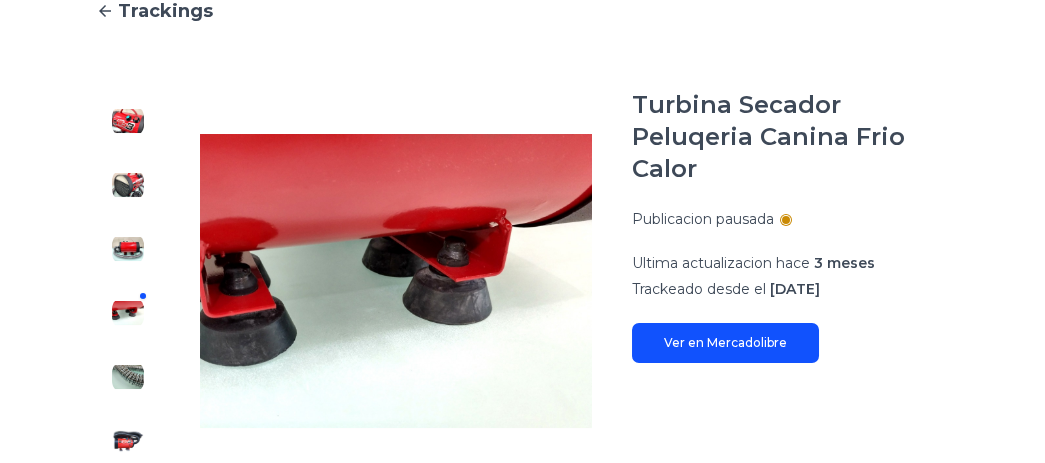 click at bounding box center [128, 377] 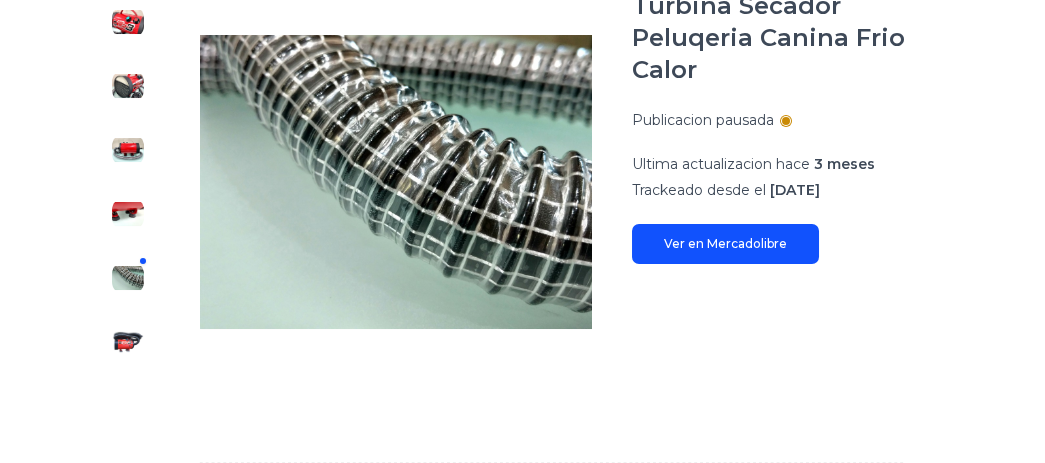 scroll, scrollTop: 353, scrollLeft: 0, axis: vertical 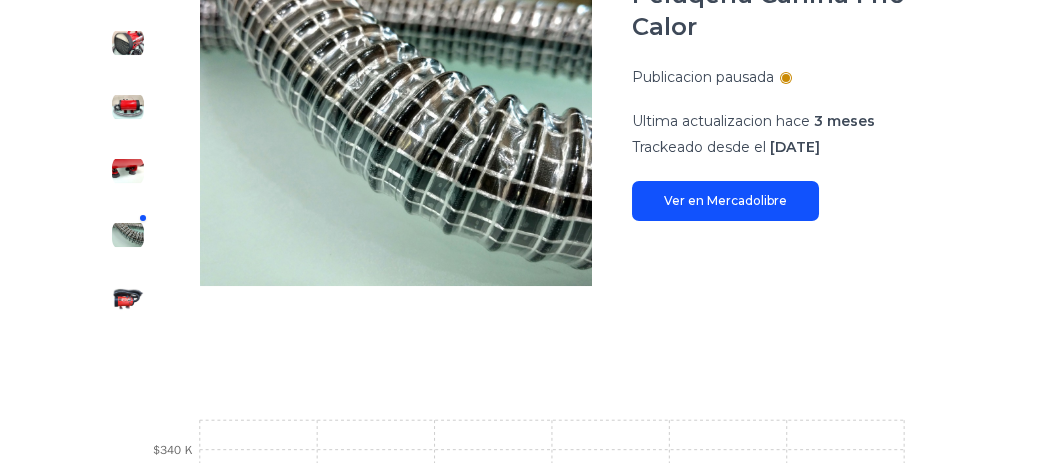 click at bounding box center [128, 139] 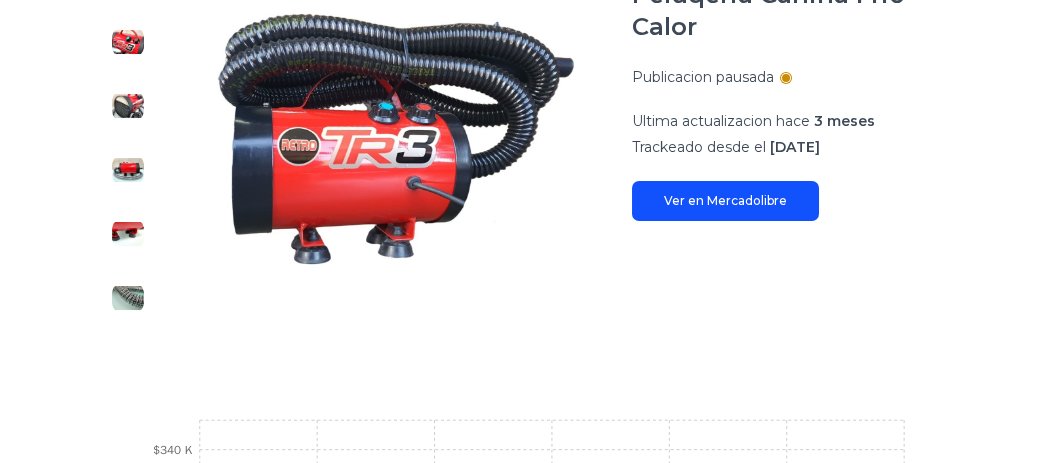 scroll, scrollTop: 0, scrollLeft: 0, axis: both 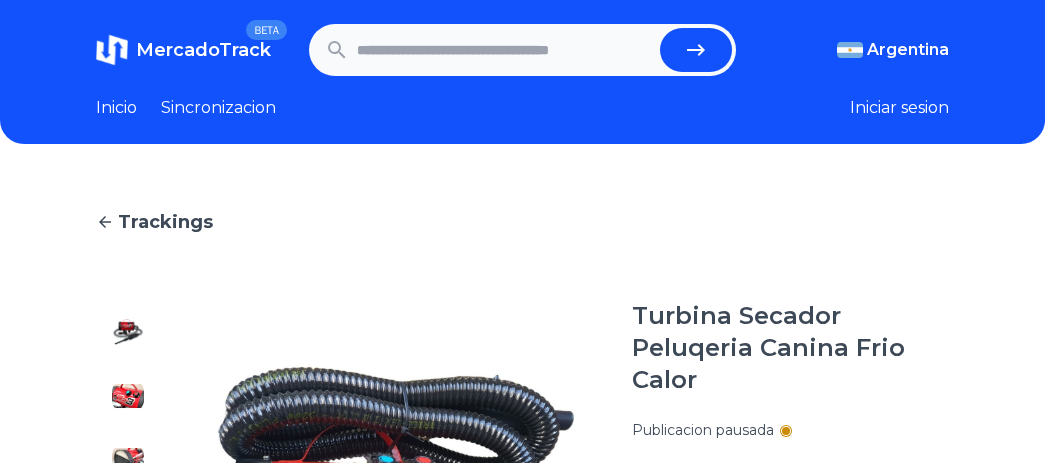 click at bounding box center (504, 50) 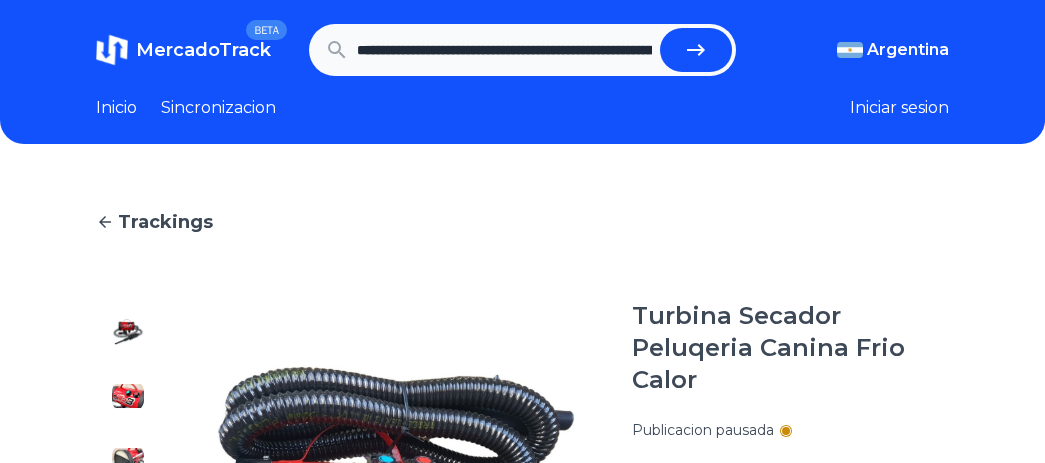 scroll, scrollTop: 0, scrollLeft: 1528, axis: horizontal 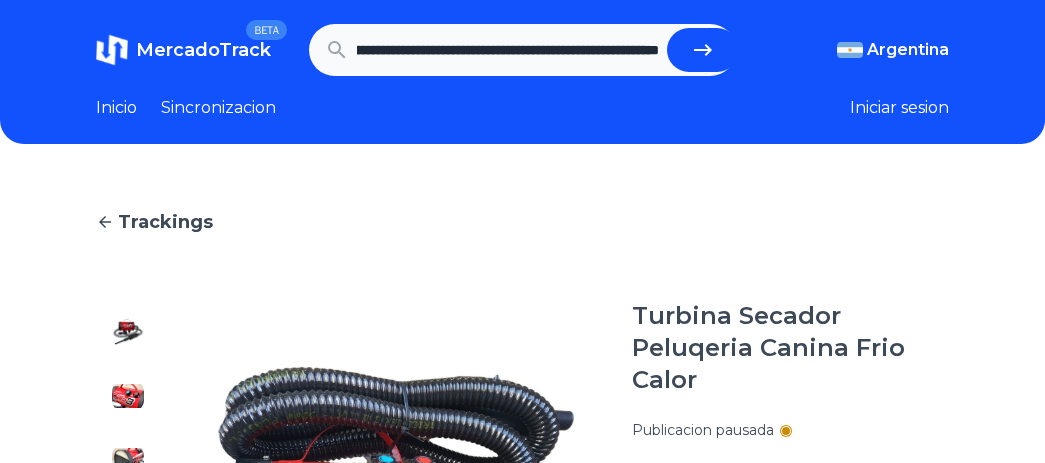 click at bounding box center [703, 50] 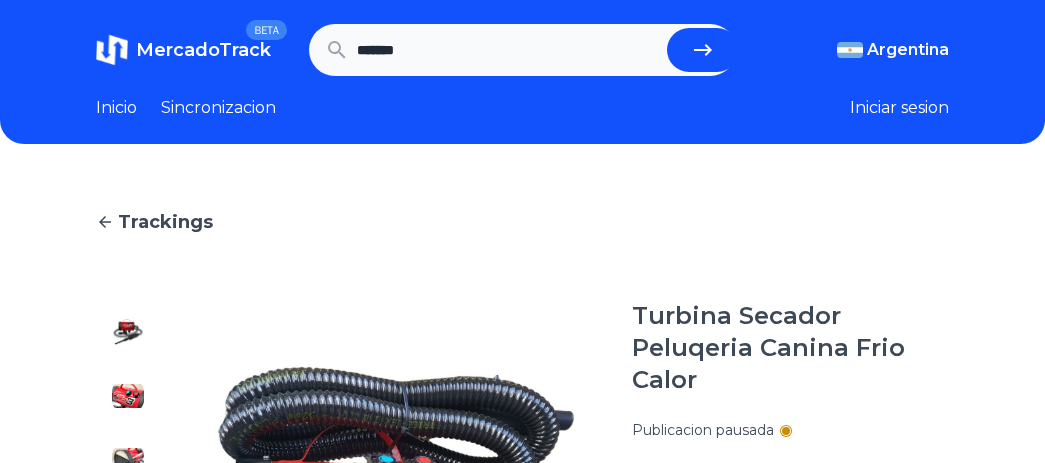 scroll, scrollTop: 0, scrollLeft: 0, axis: both 